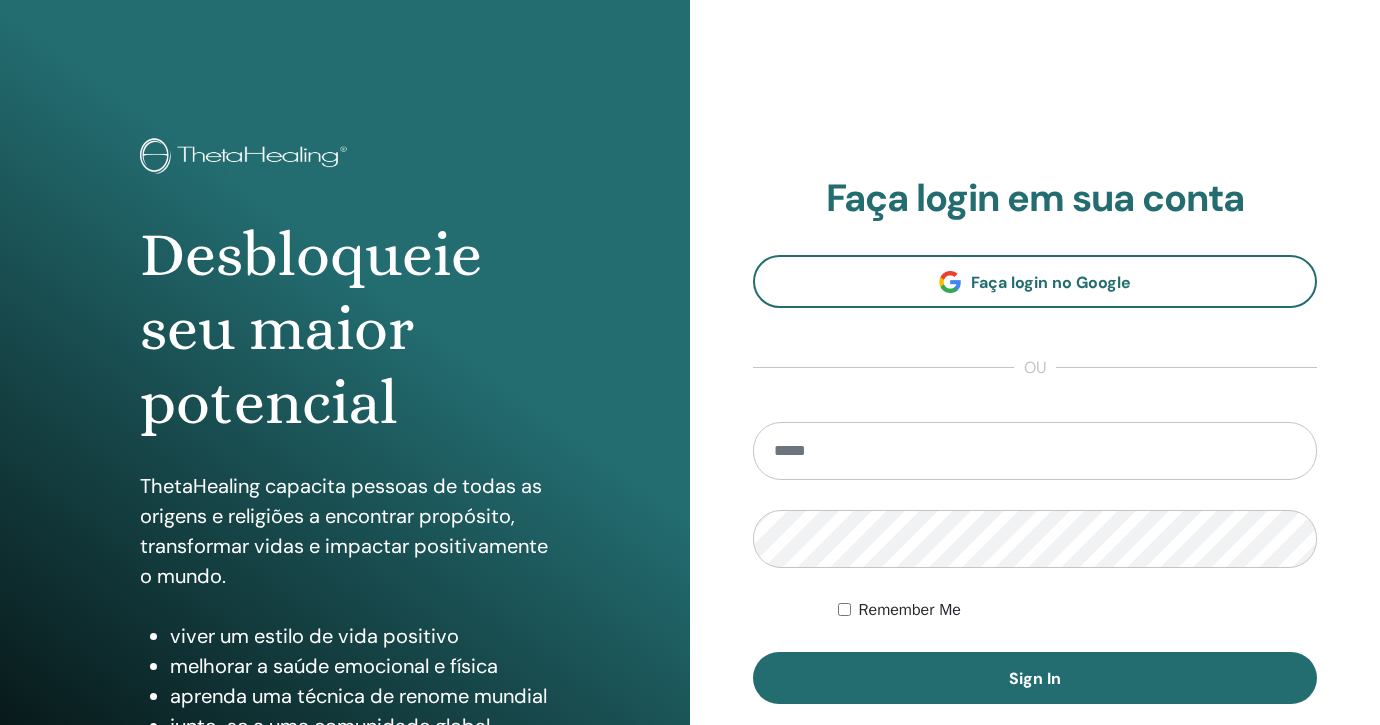 scroll, scrollTop: 0, scrollLeft: 0, axis: both 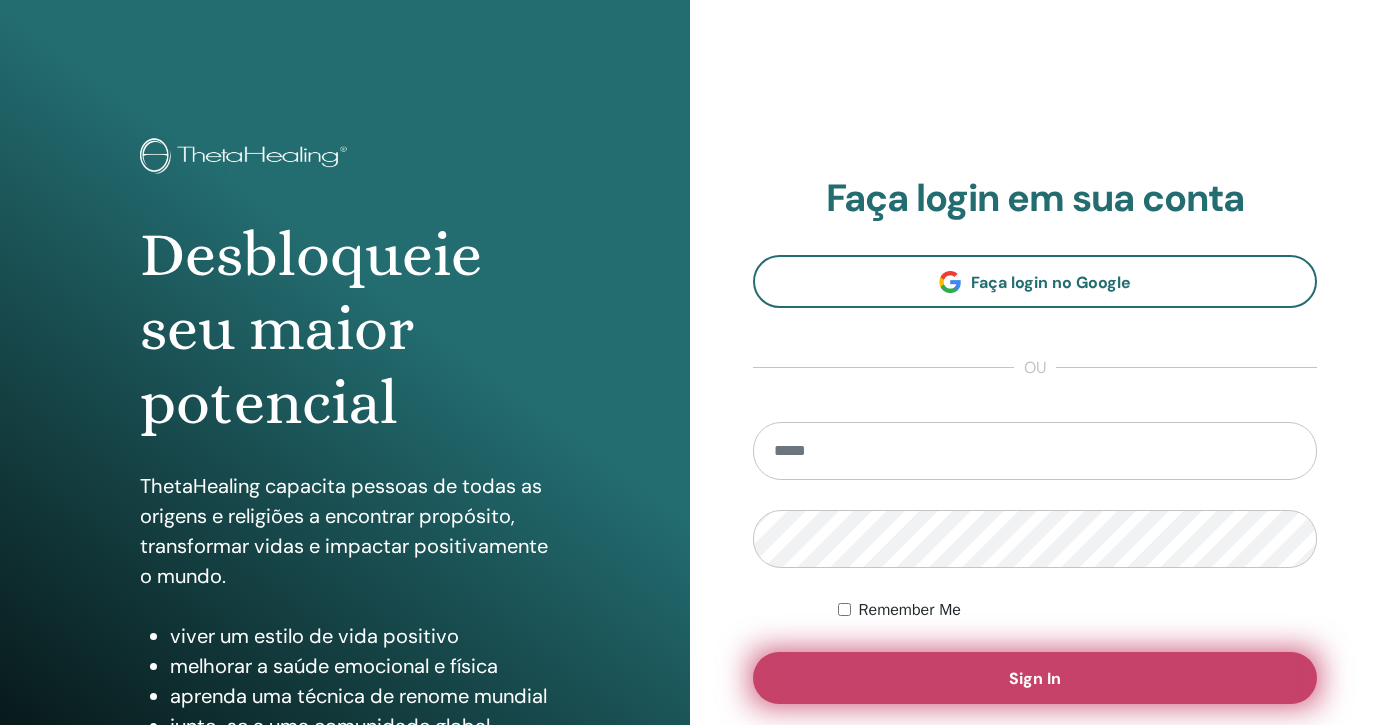 type on "**********" 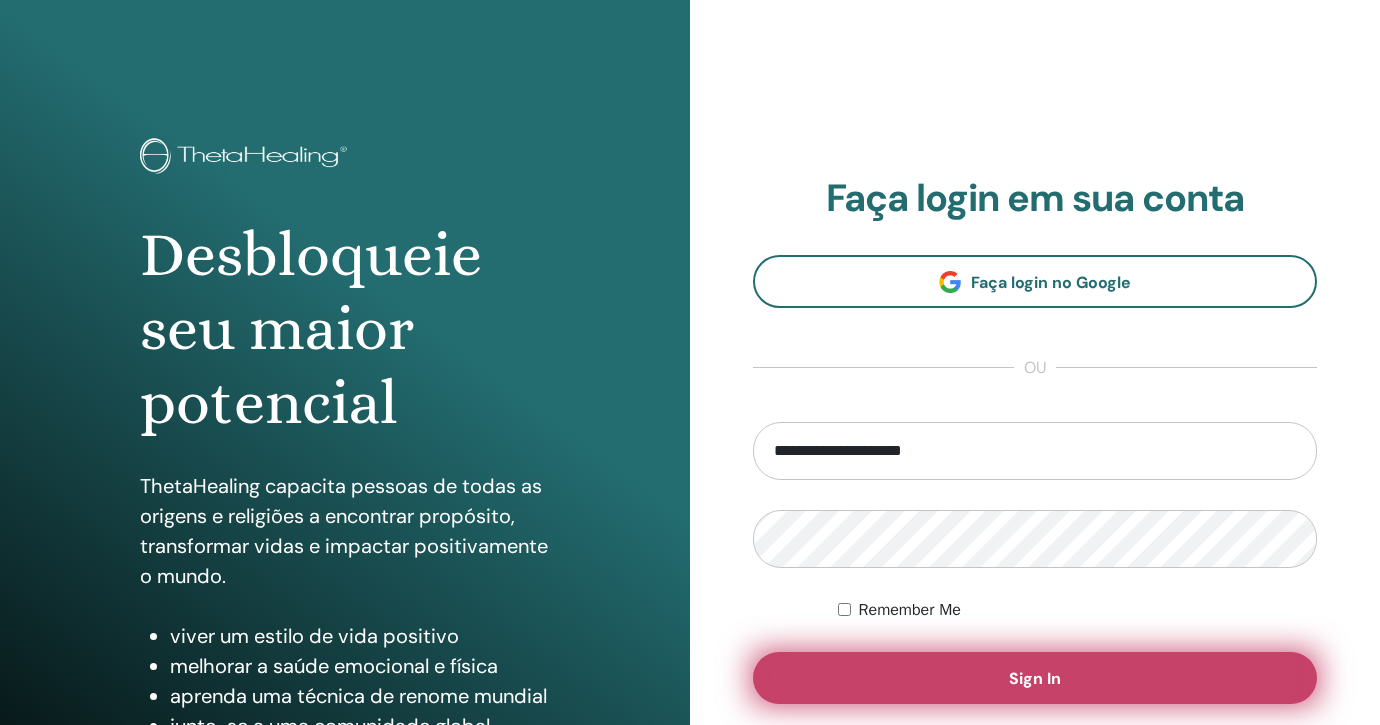 click on "Sign In" at bounding box center (1035, 678) 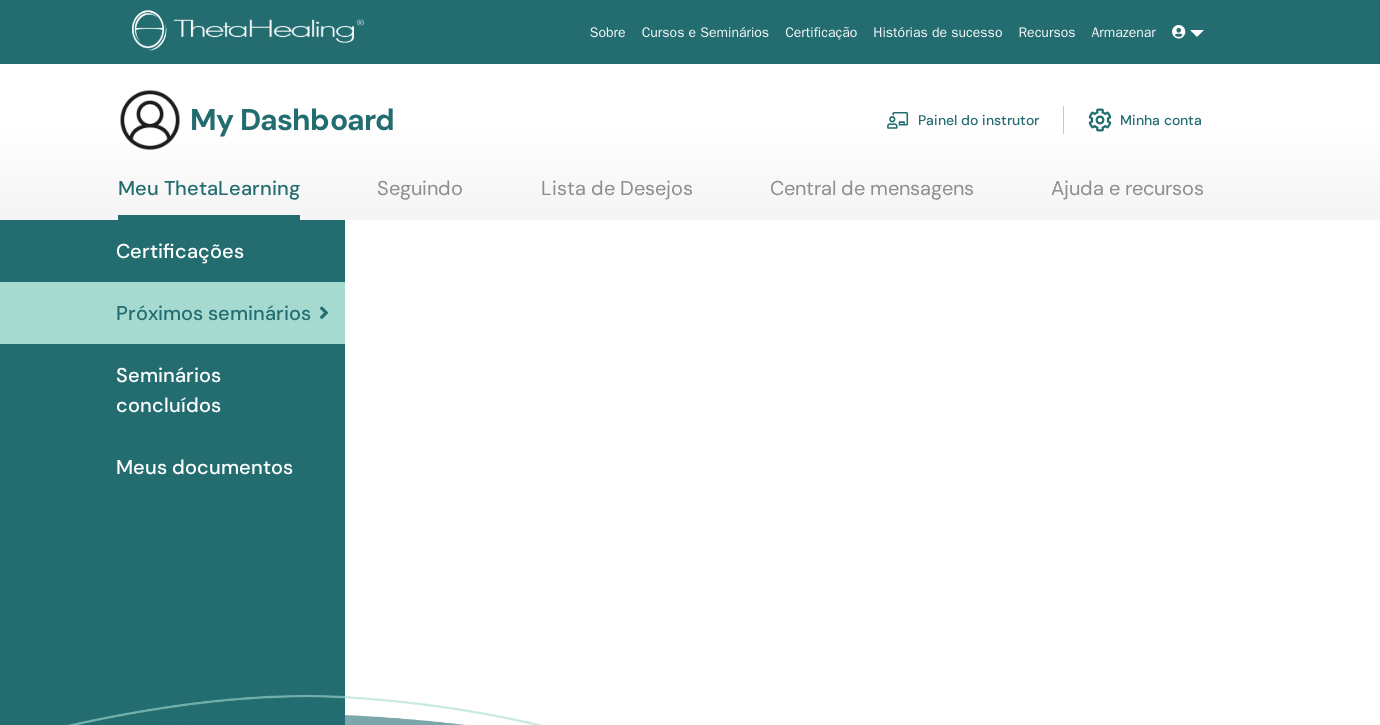scroll, scrollTop: 0, scrollLeft: 0, axis: both 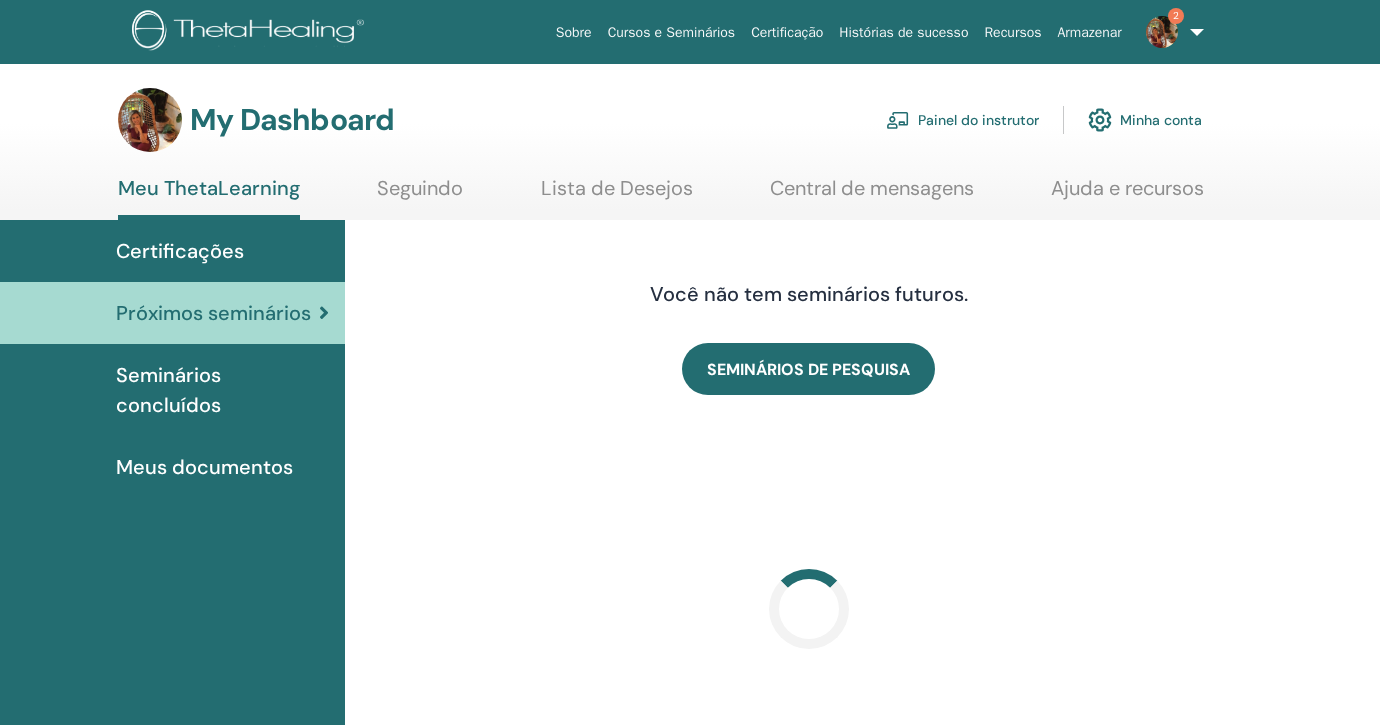 click on "Seminários concluídos" at bounding box center (222, 390) 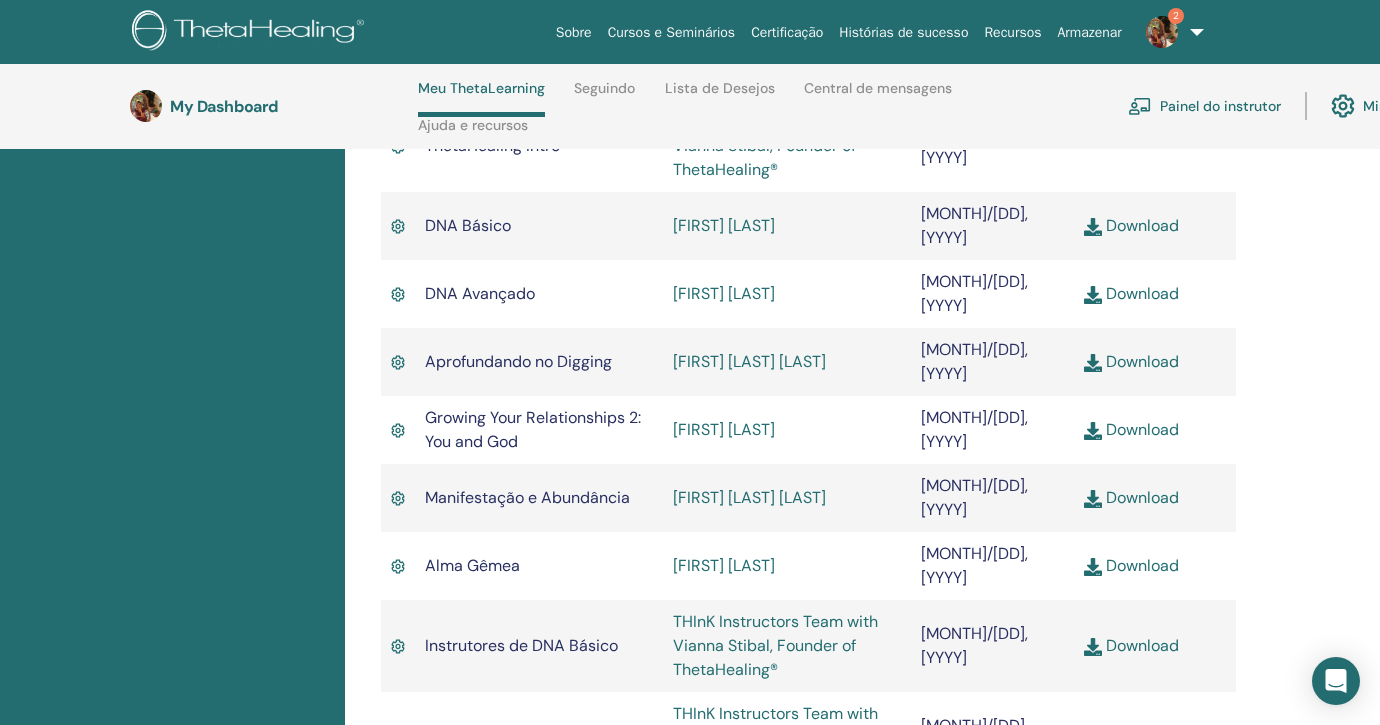 scroll, scrollTop: 0, scrollLeft: 0, axis: both 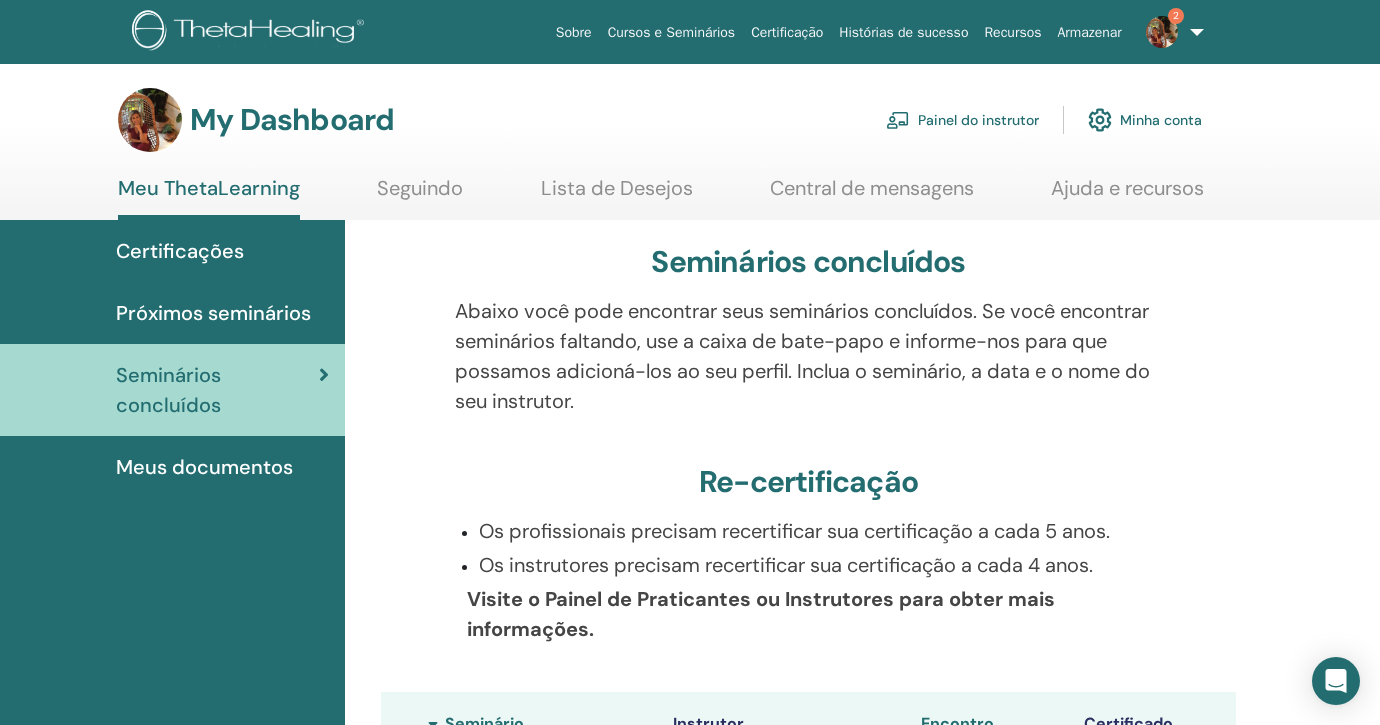 click on "Painel do instrutor" at bounding box center [962, 120] 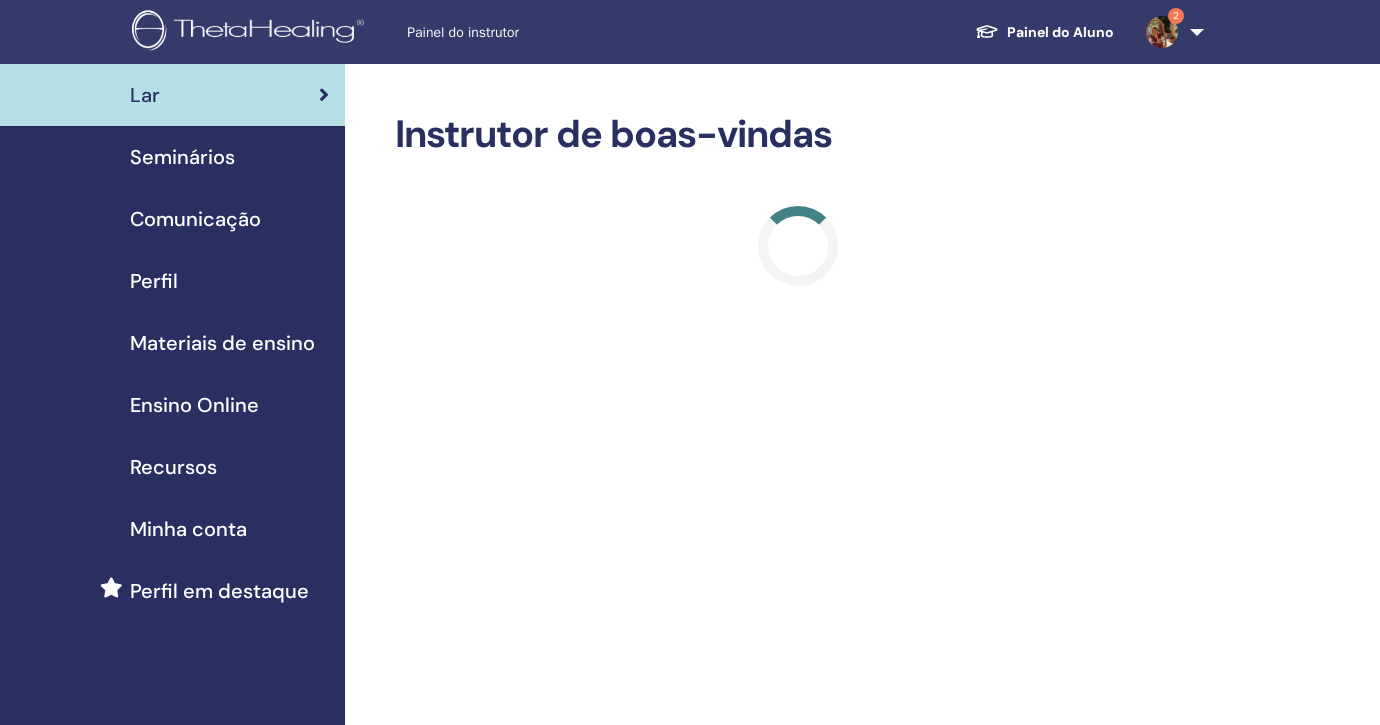 scroll, scrollTop: 0, scrollLeft: 0, axis: both 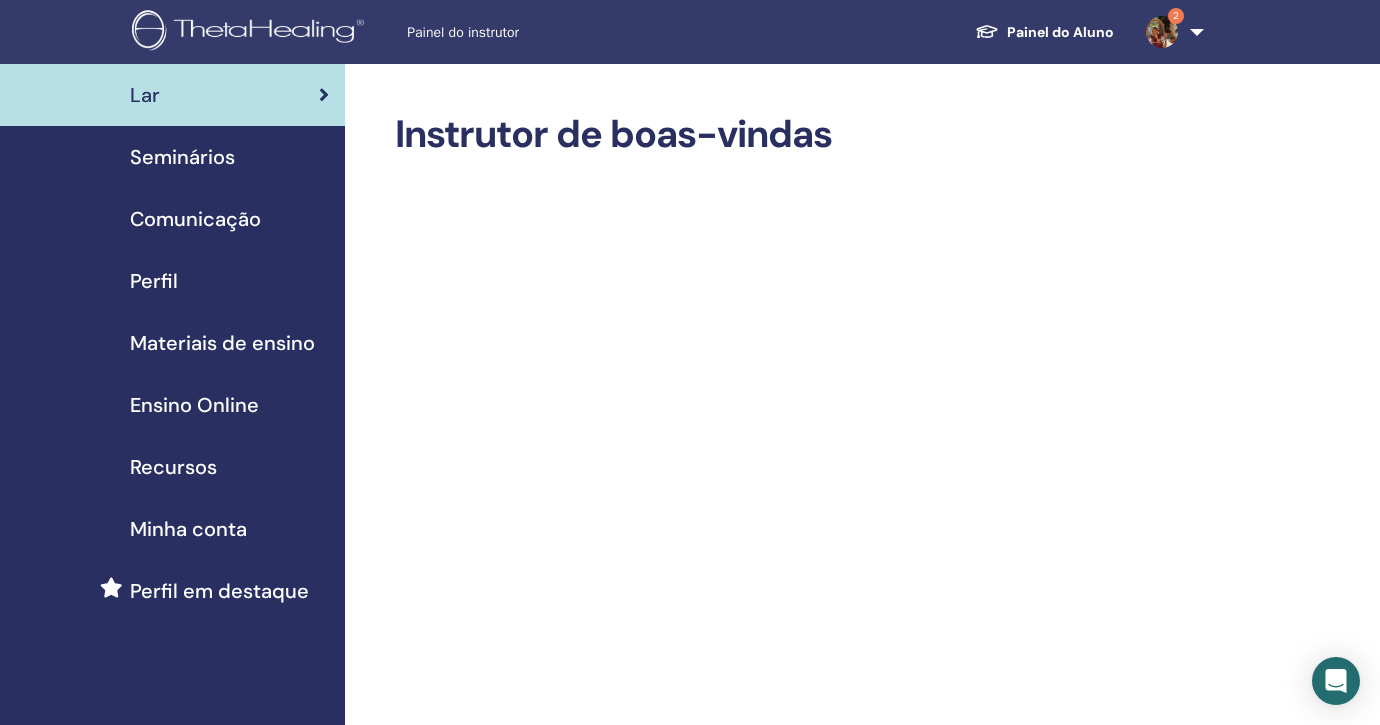 click on "Seminários" at bounding box center [182, 157] 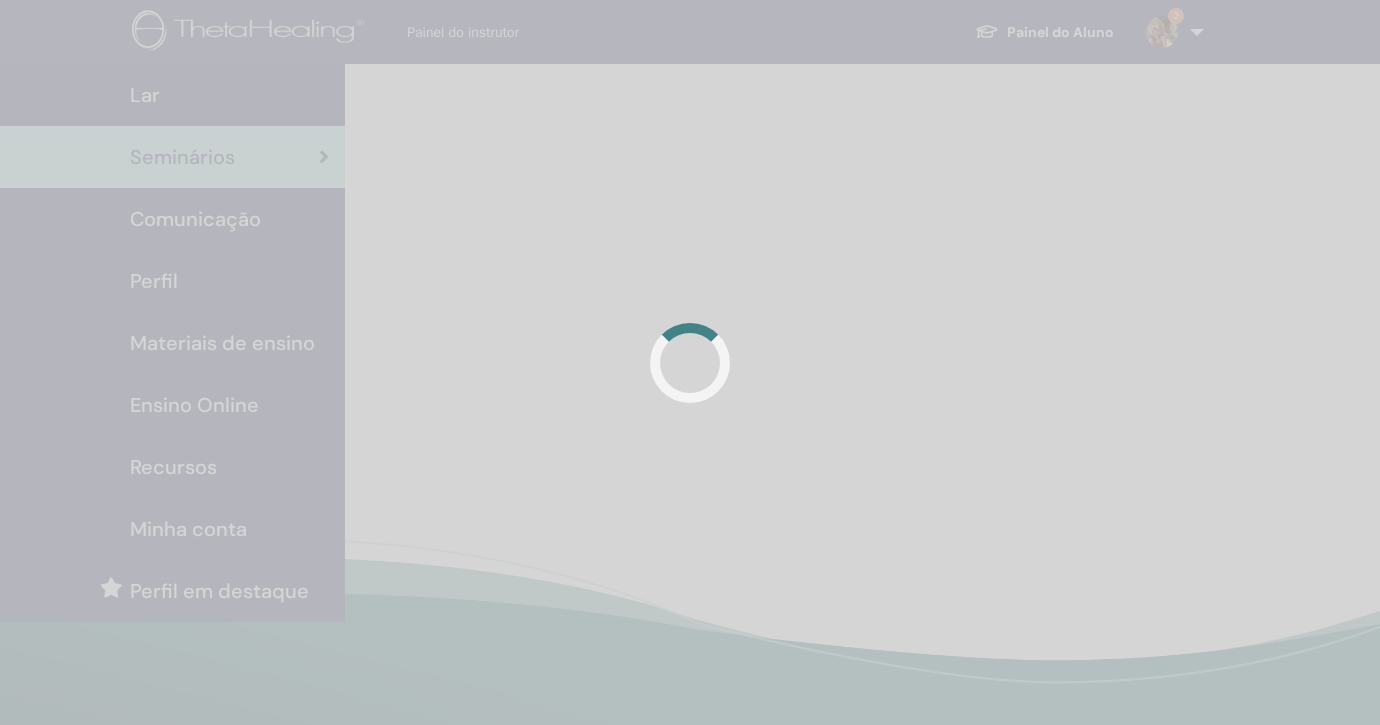 scroll, scrollTop: 0, scrollLeft: 0, axis: both 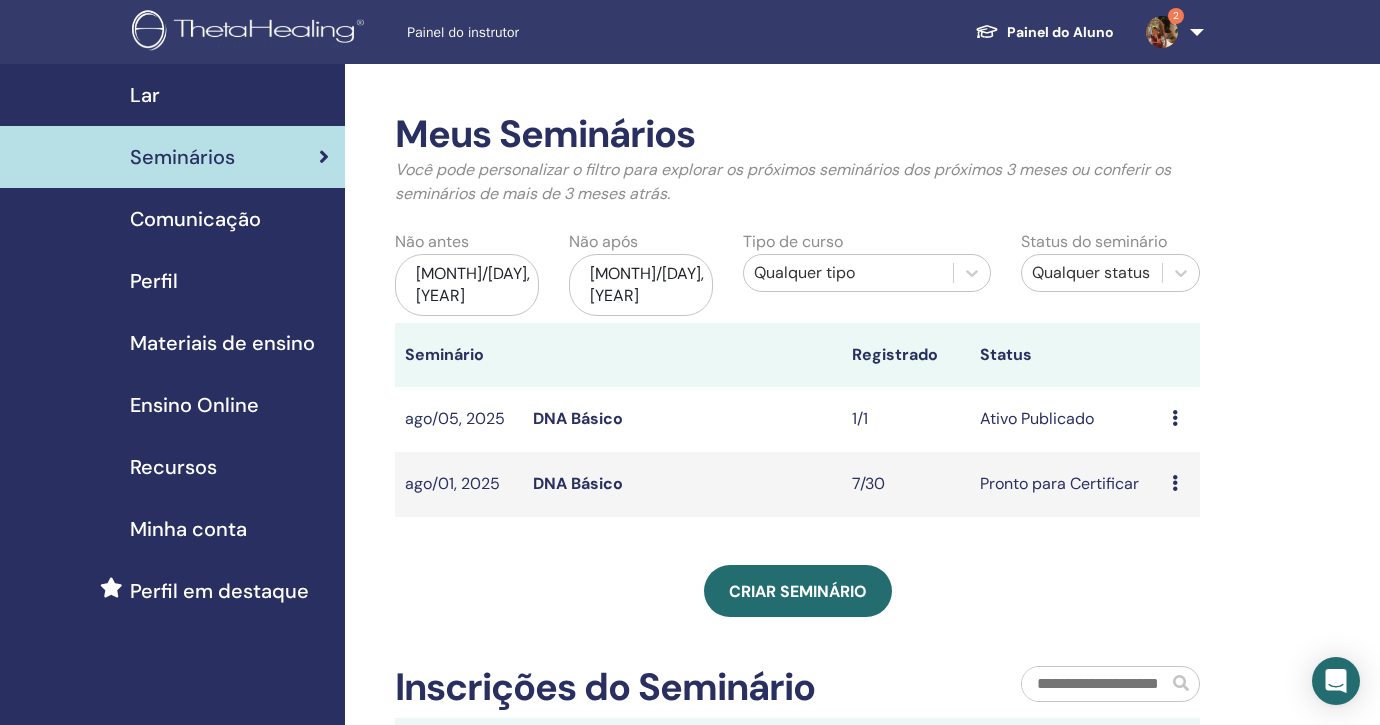 click at bounding box center [1175, 418] 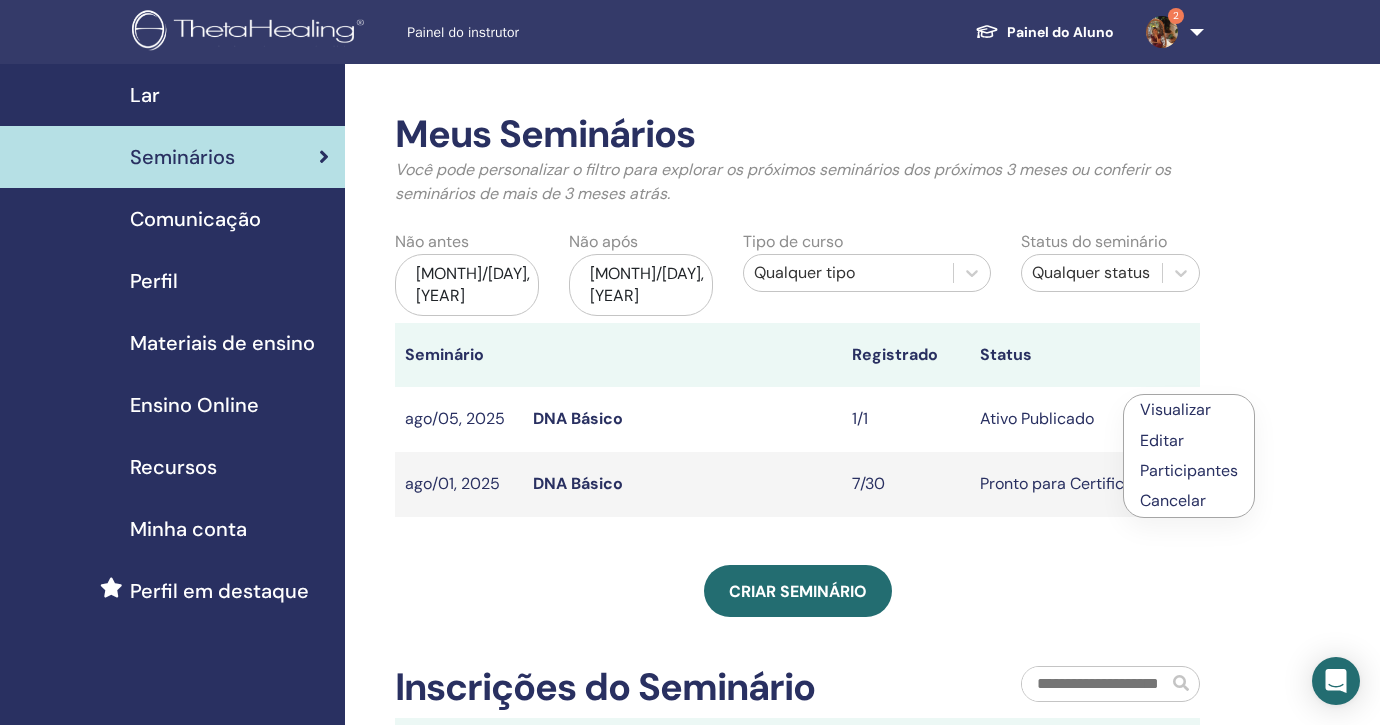 click on "Meus Seminários Você pode personalizar o filtro para explorar os próximos seminários dos próximos 3 meses ou conferir os seminários de mais de 3 meses atrás. Não antes mai/05, 2025 Não após nov/05, 2025 Tipo de curso Qualquer tipo Status do seminário Qualquer status Seminário Registrado Status ago/05, 2025 DNA Básico 1/1 Ativo Publicado Visualizar Editar Participantes Cancelar ago/01, 2025 DNA Básico 7/30 Pronto para Certificar Visualizar Editar Participantes Cancelar Criar seminário Inscrições do Seminário Nº do pedido Participante Evento Encontro 2717838 Regiane Assaf DNA Básico ago/04, 2025 Message" at bounding box center (862, 595) 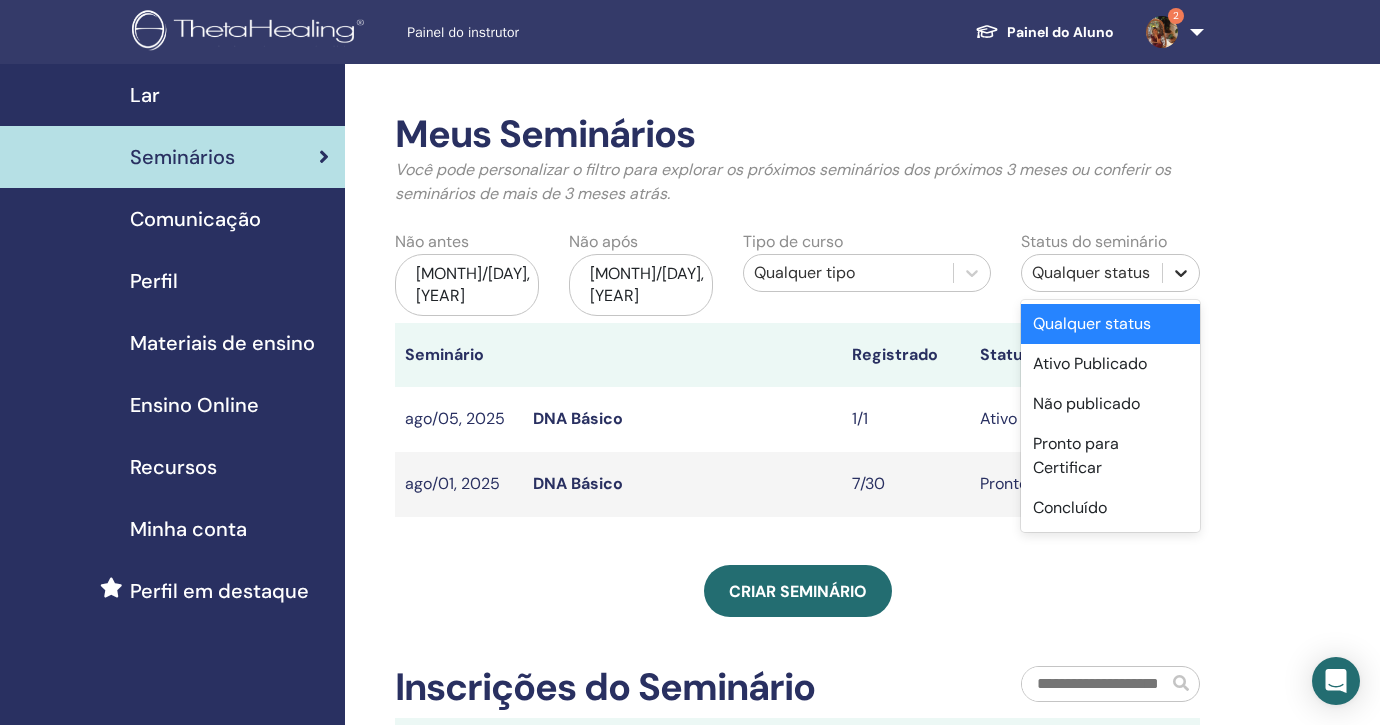 click 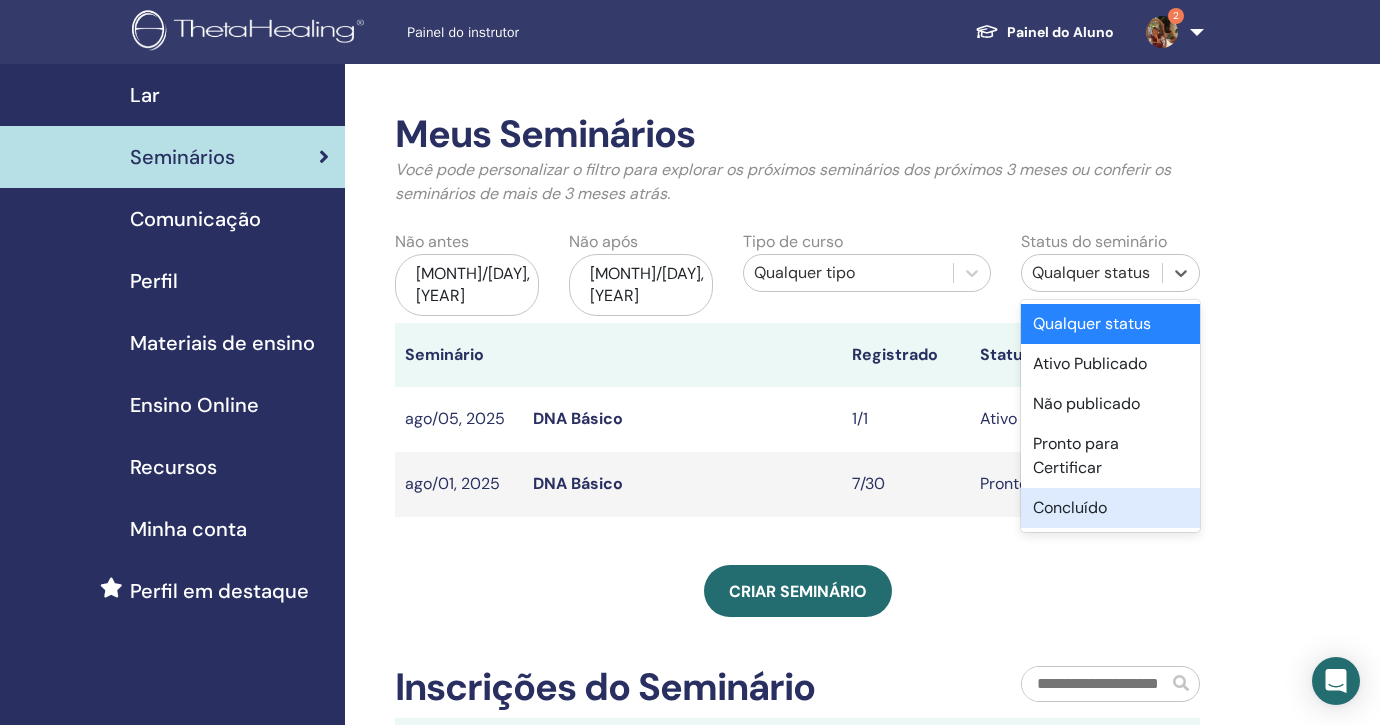 click on "Concluído" at bounding box center (1110, 508) 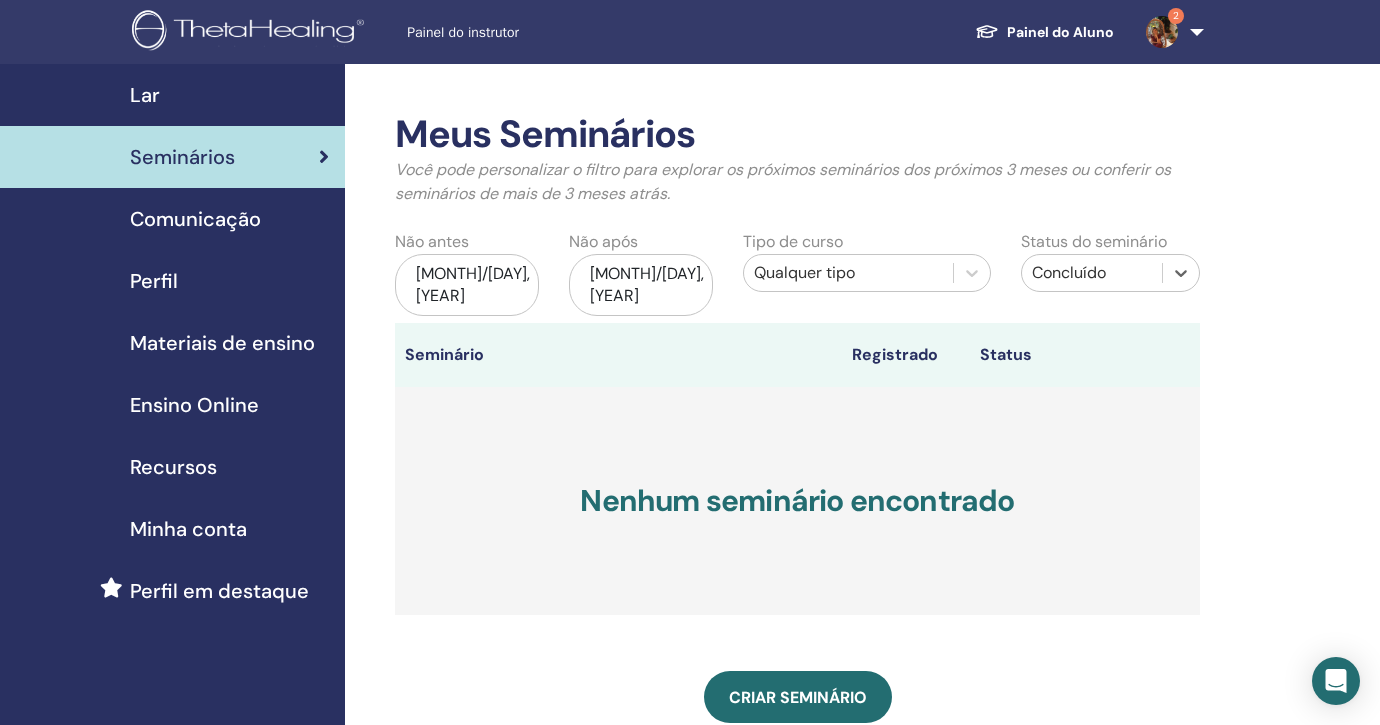 click on "mai/05, 2025" at bounding box center [467, 285] 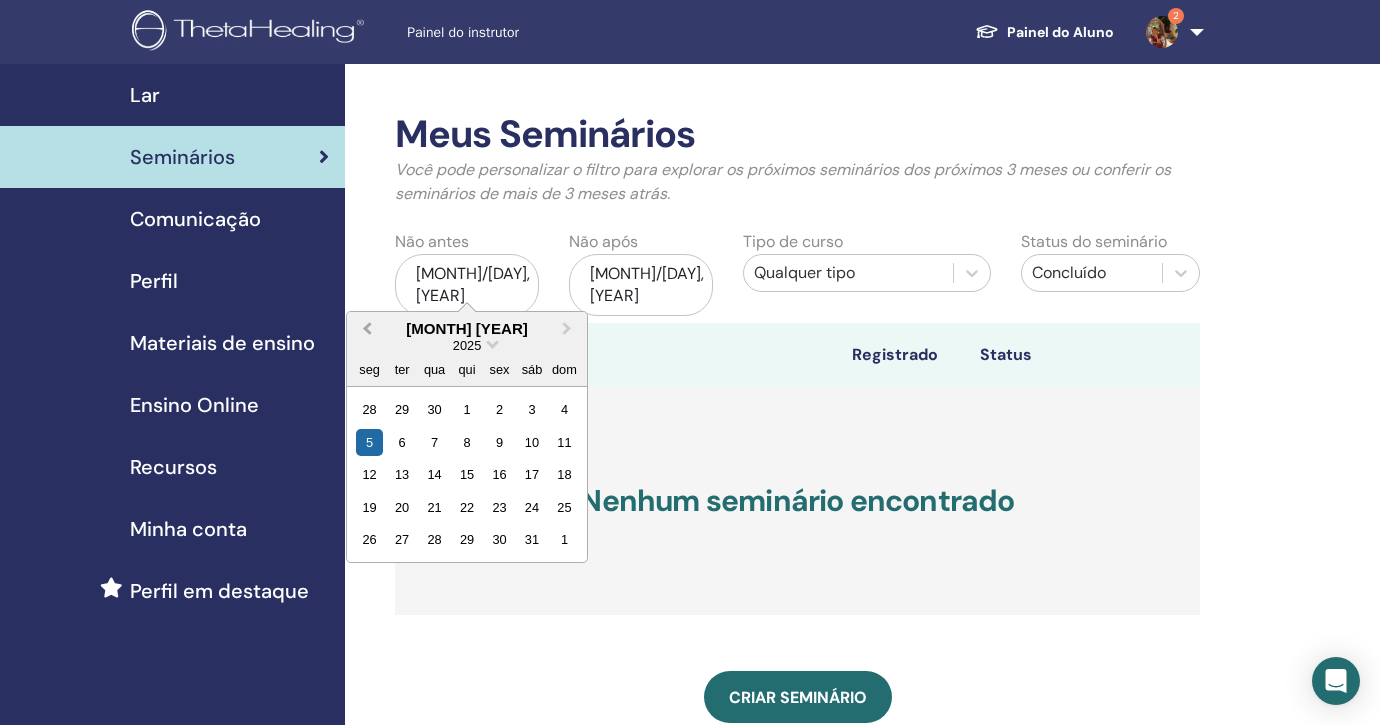 click on "Previous Month" at bounding box center (367, 328) 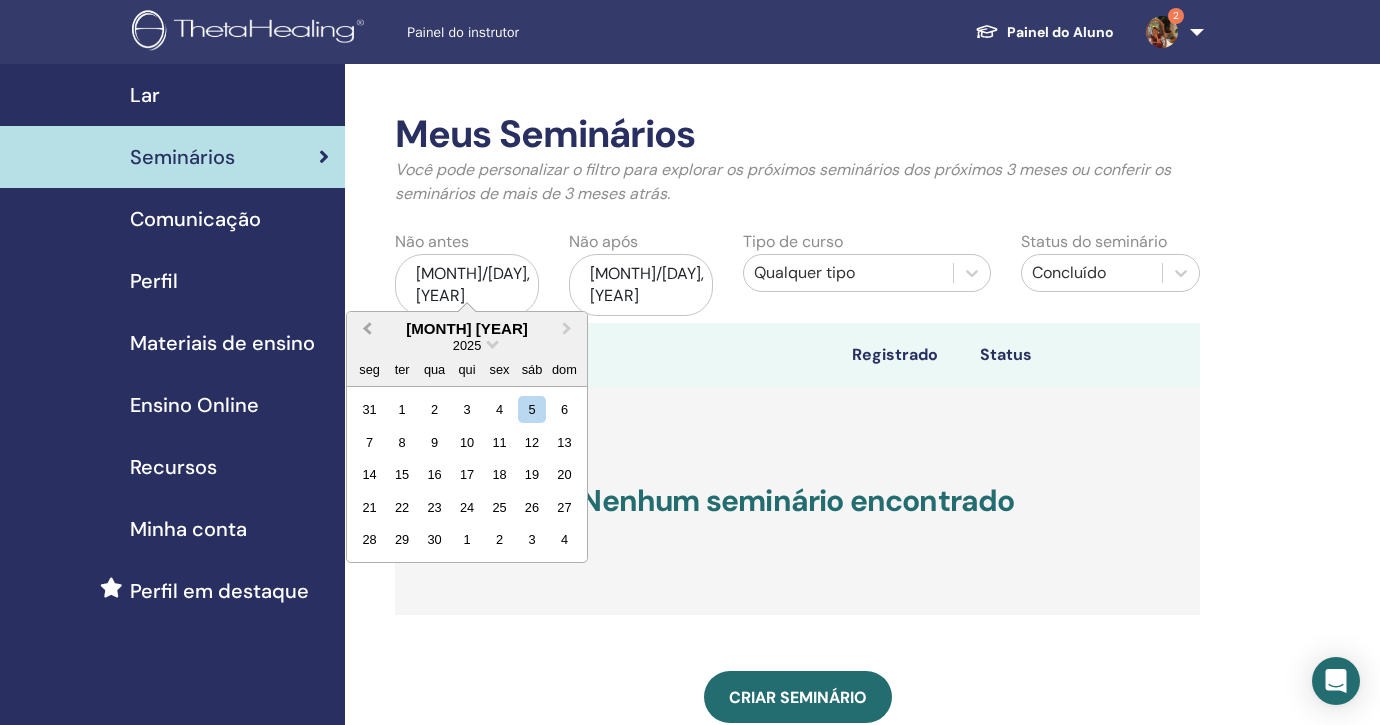 click on "Previous Month" at bounding box center [367, 328] 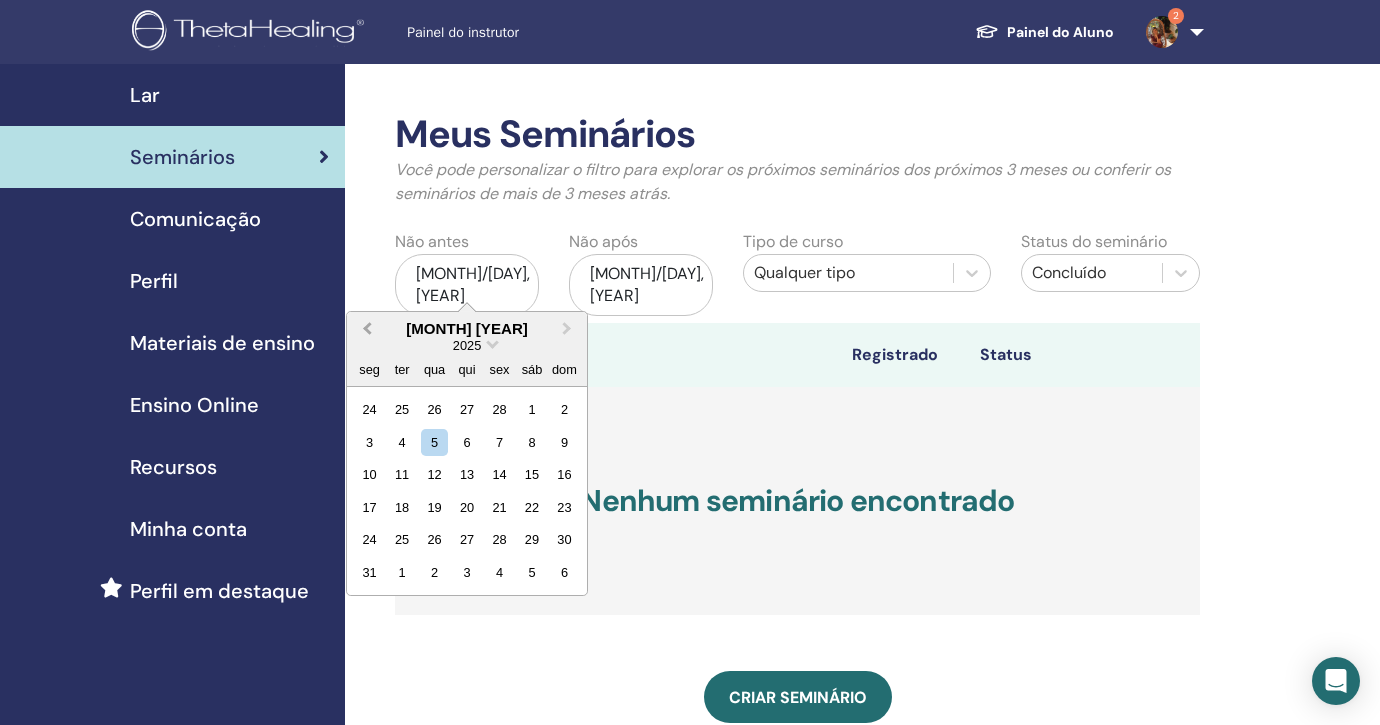 click on "Previous Month" at bounding box center [367, 328] 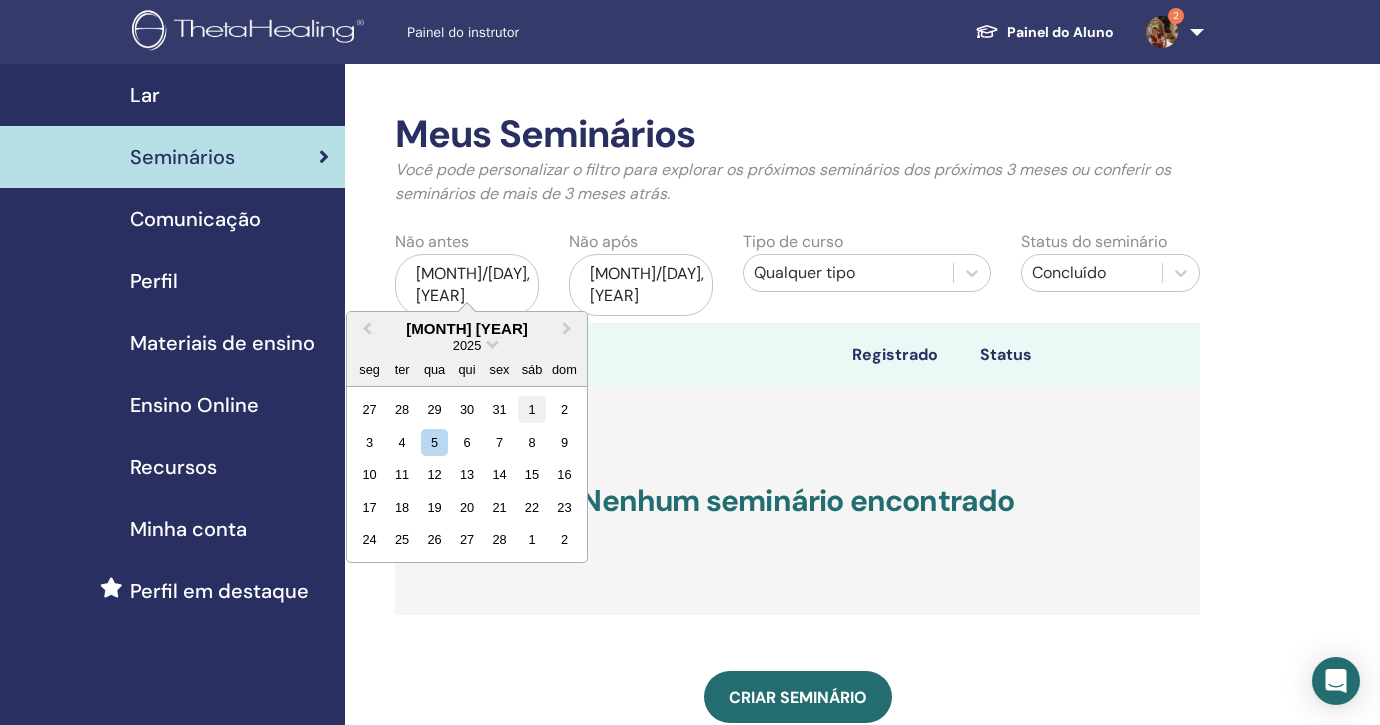 click on "1" at bounding box center (531, 409) 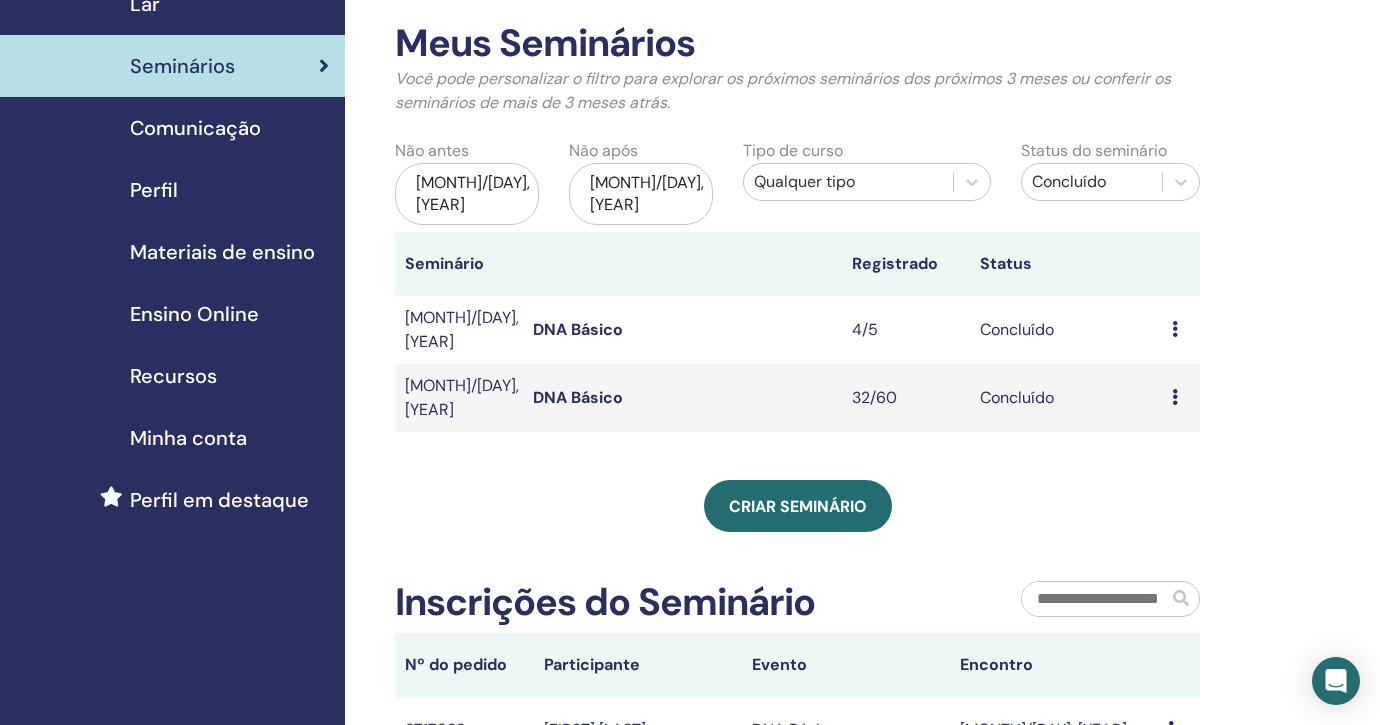 scroll, scrollTop: 107, scrollLeft: 0, axis: vertical 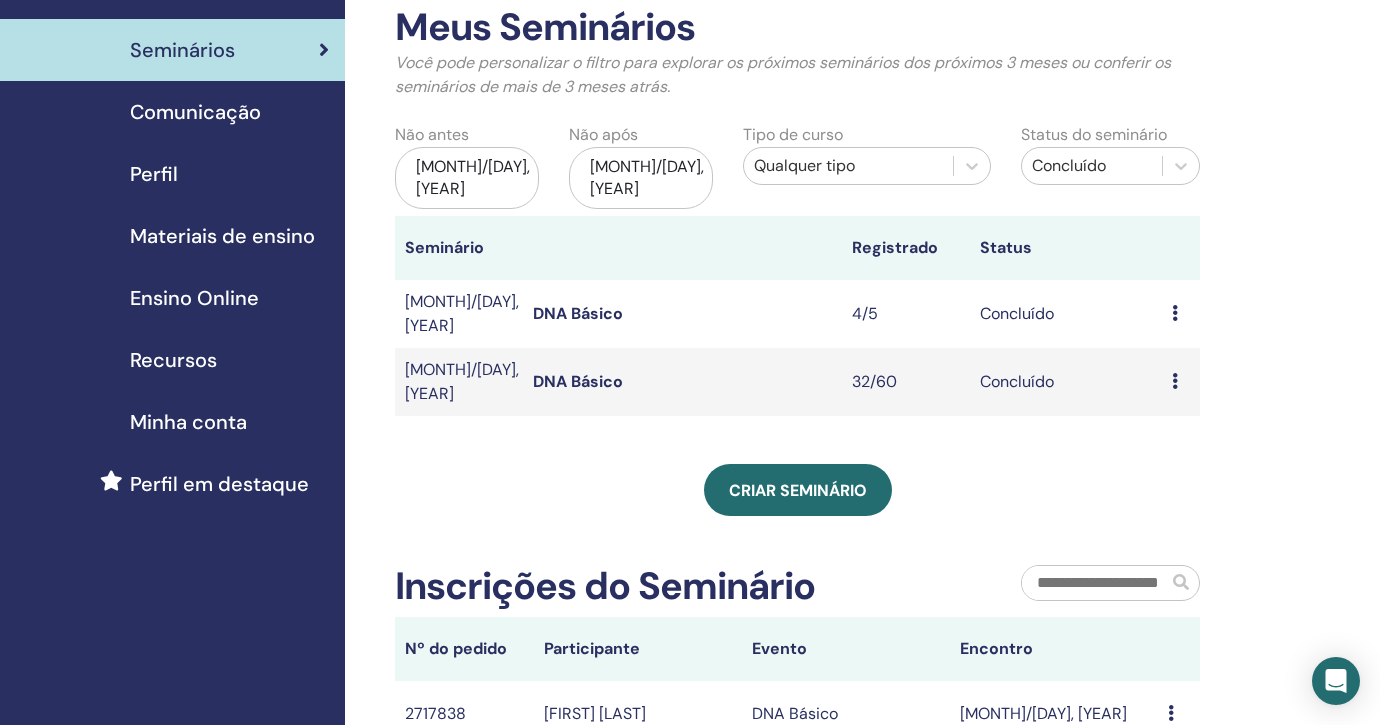 click on "DNA Básico" at bounding box center [578, 381] 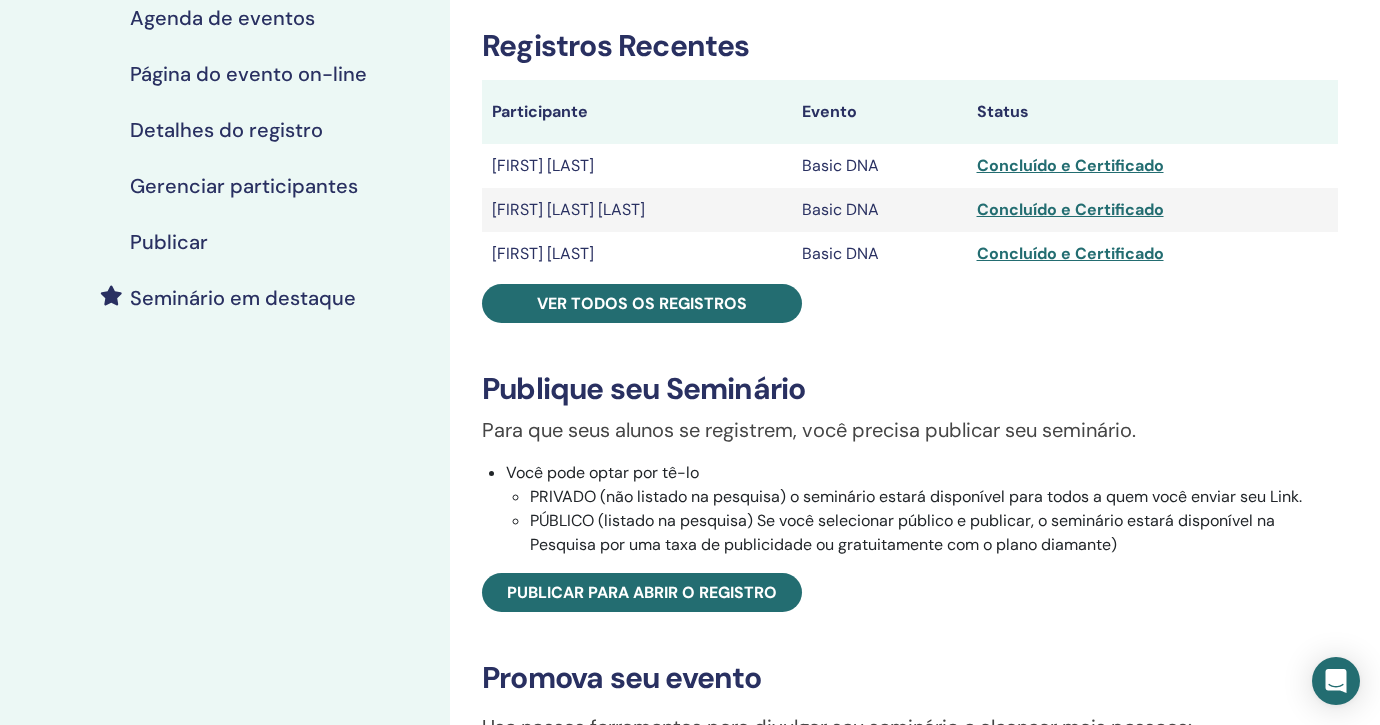 scroll, scrollTop: 314, scrollLeft: 0, axis: vertical 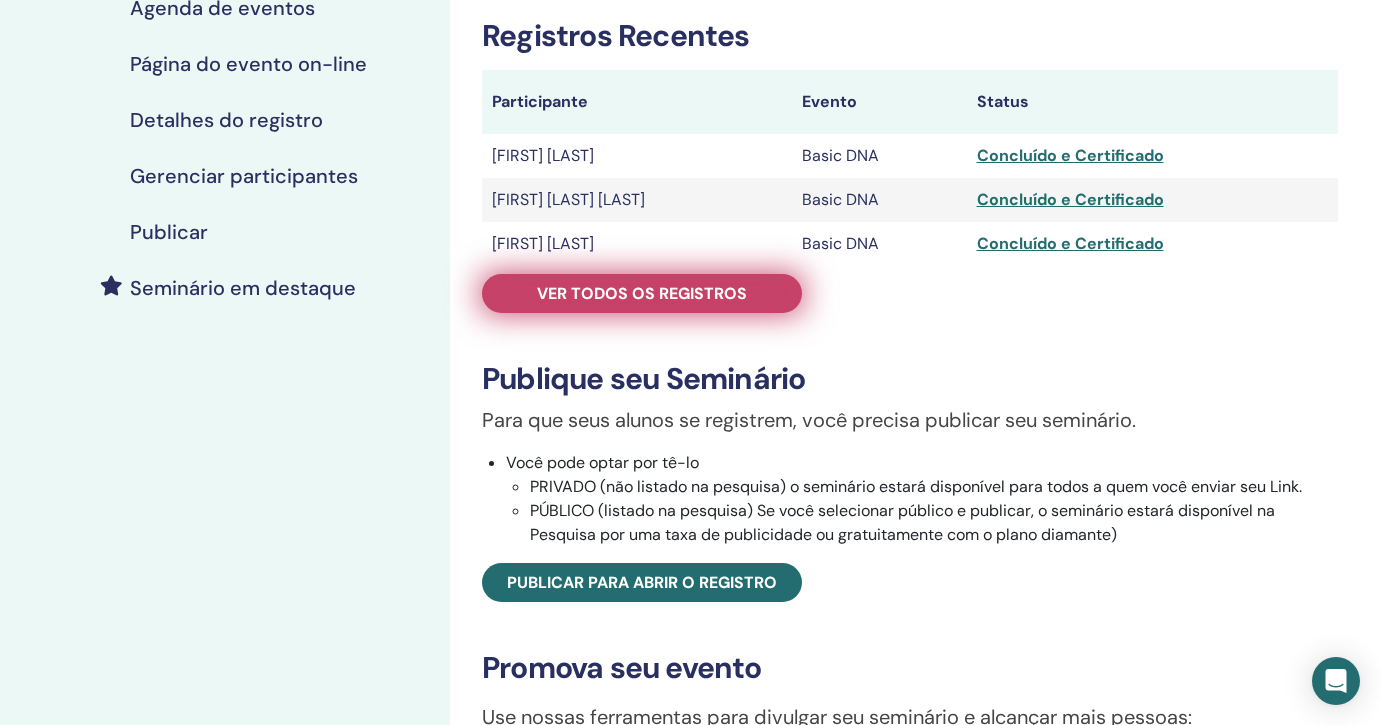 click on "Ver todos os registros" at bounding box center [642, 293] 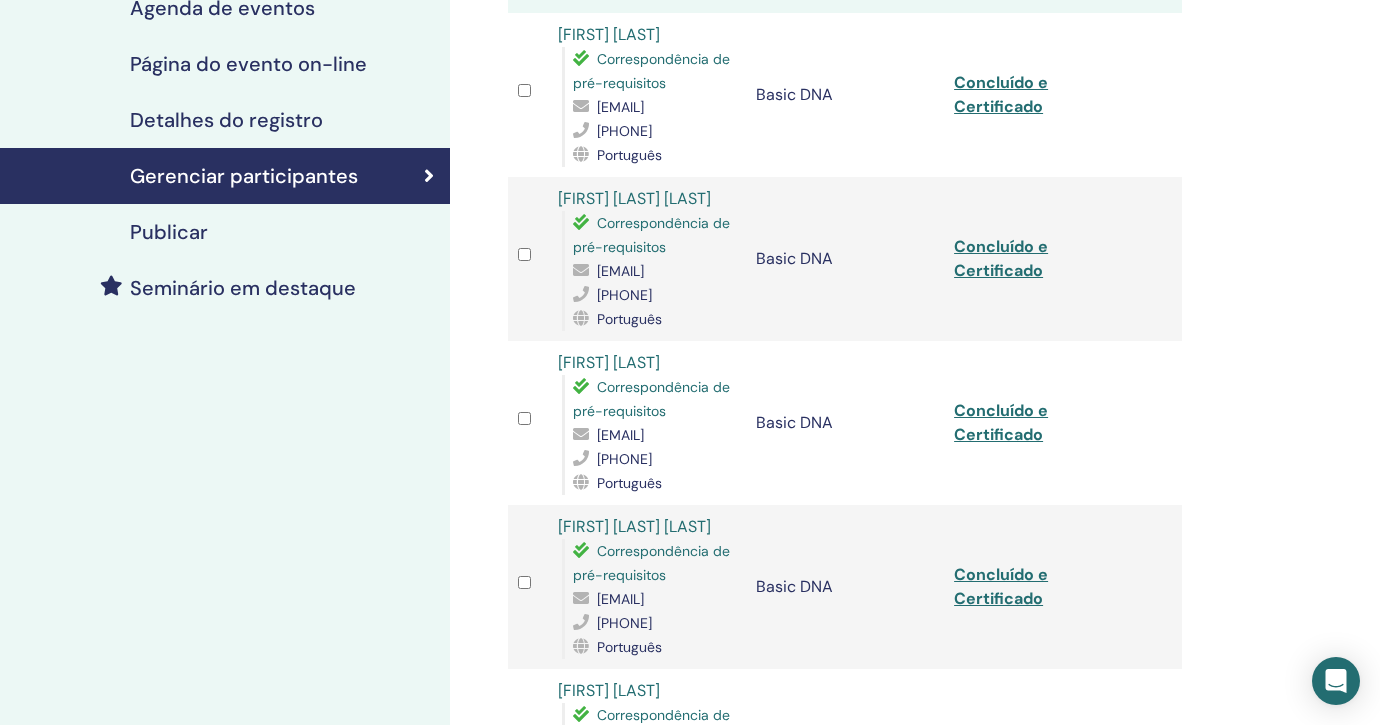 click on "[FIRST] [LAST]" at bounding box center (609, 362) 